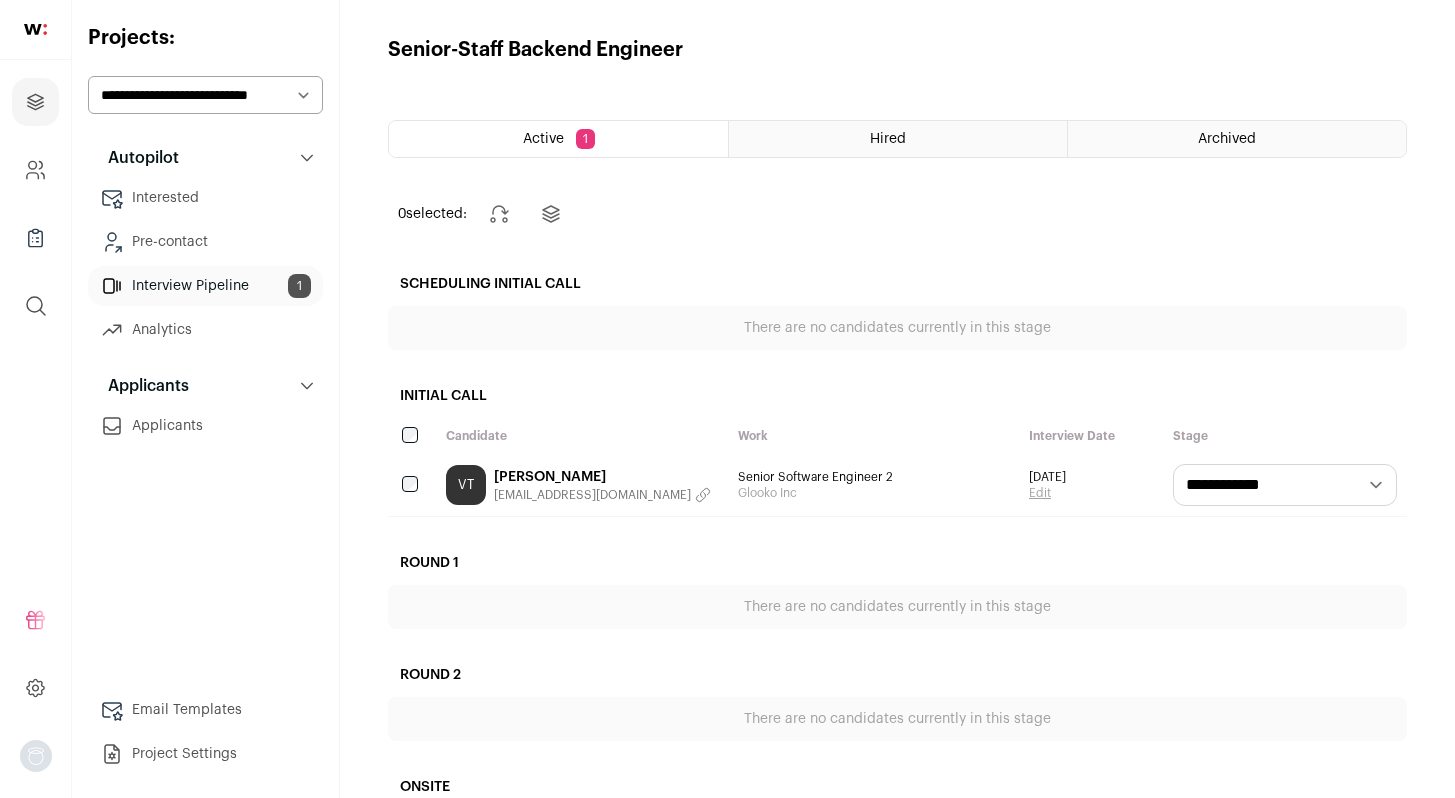 scroll, scrollTop: 0, scrollLeft: 0, axis: both 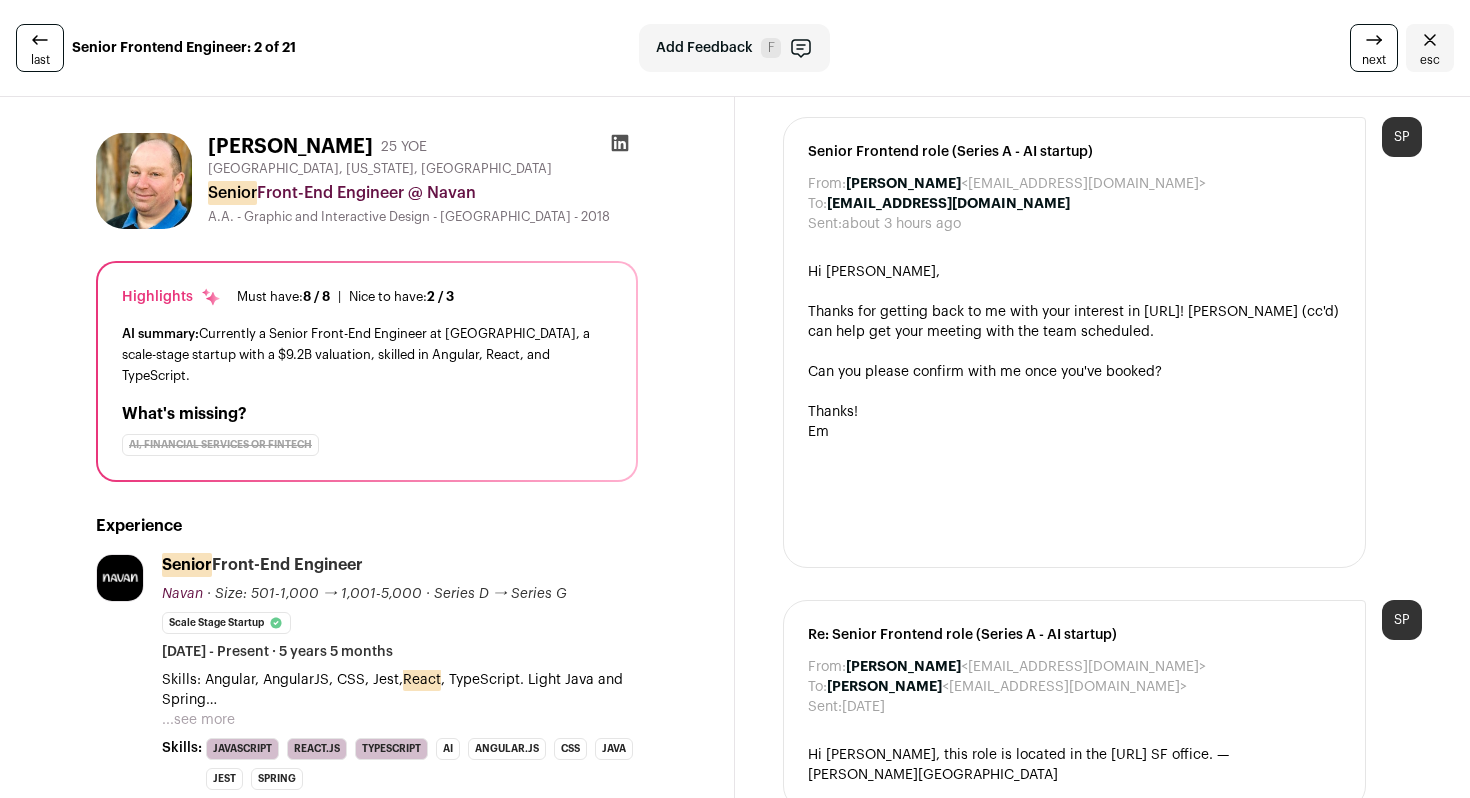 click on "Thanks for getting back to me with your interest in [URL]! [PERSON_NAME] (cc'd) can help get your meeting with the team scheduled." at bounding box center (1074, 322) 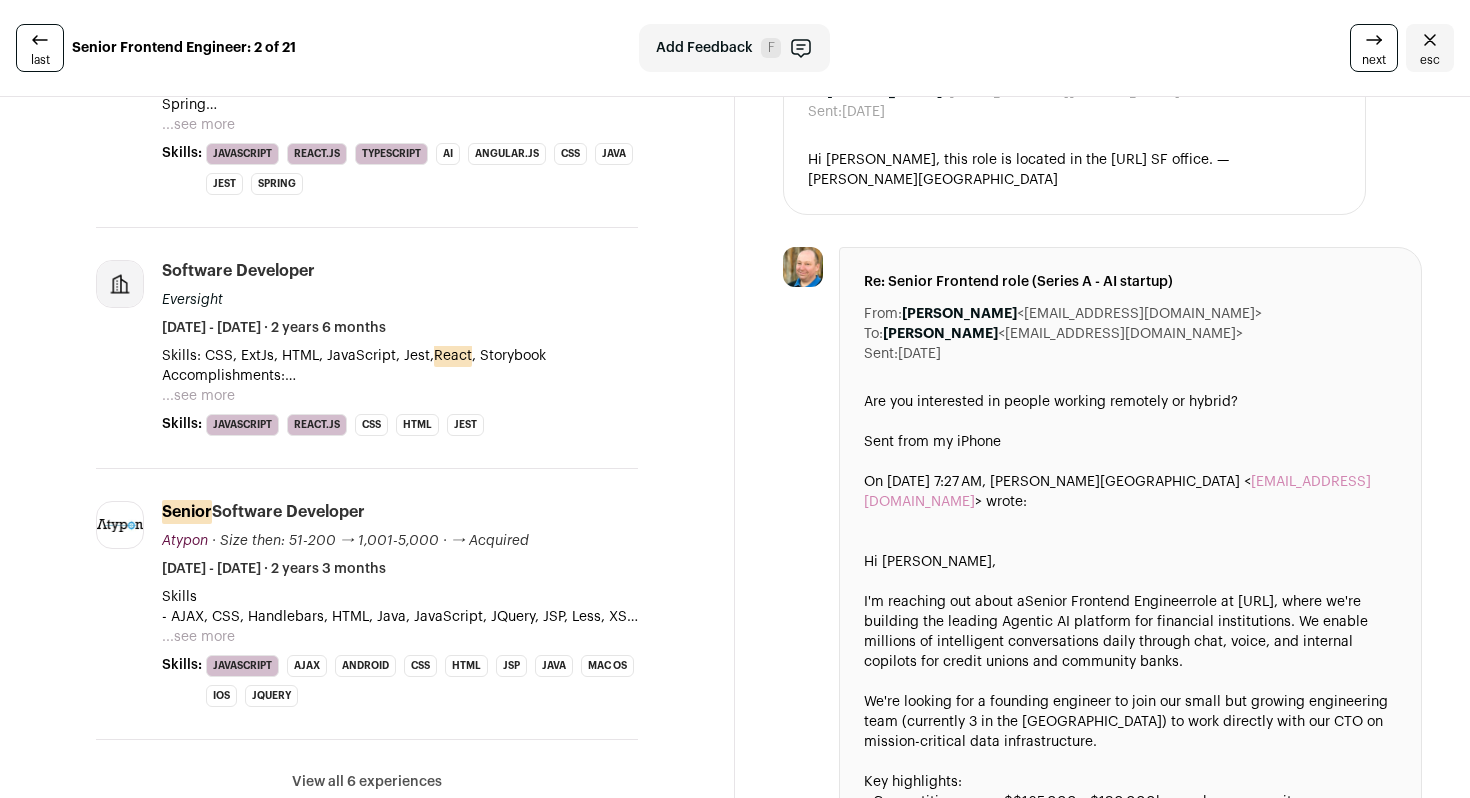 scroll, scrollTop: 609, scrollLeft: 0, axis: vertical 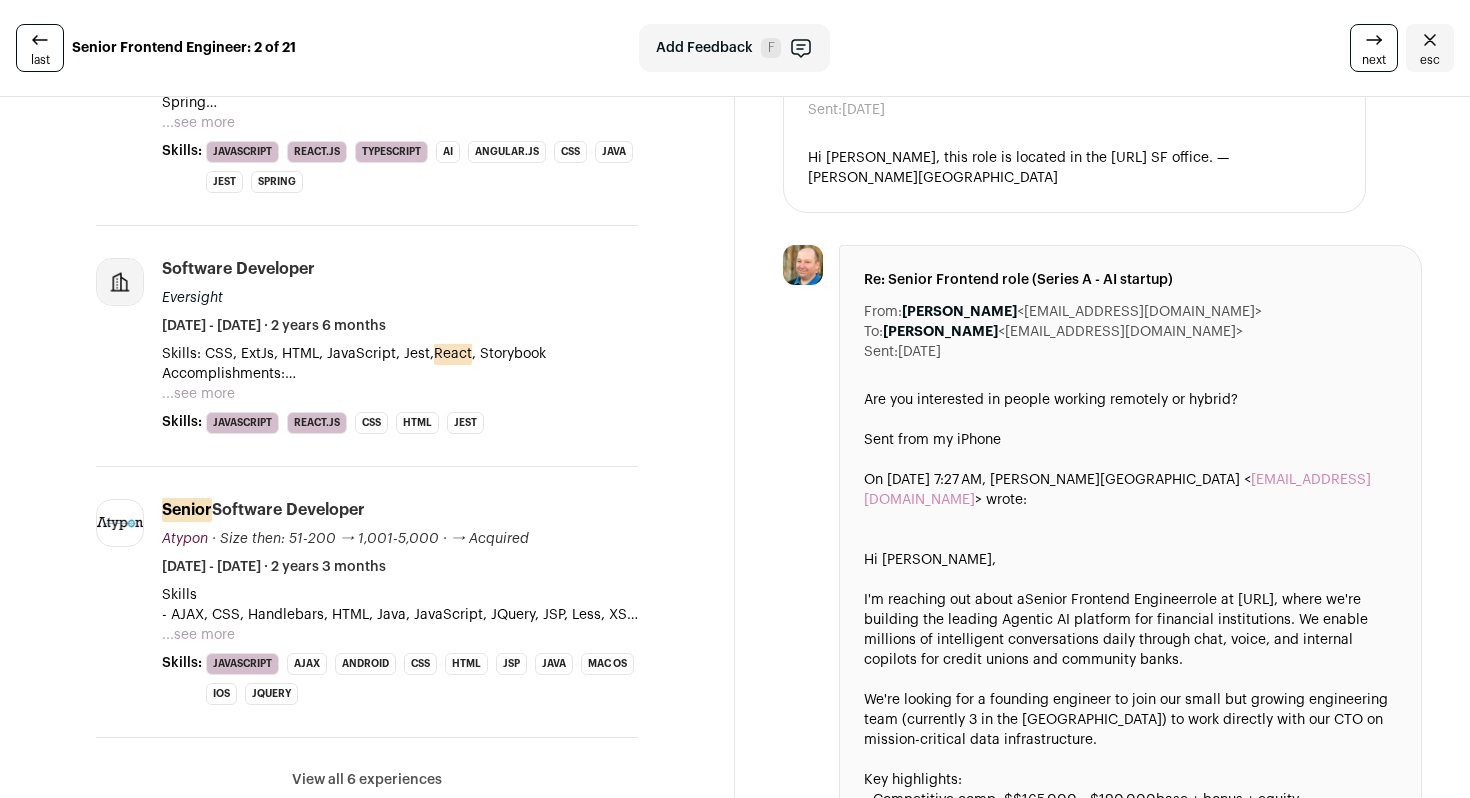 drag, startPoint x: 1155, startPoint y: 293, endPoint x: 1008, endPoint y: 294, distance: 147.0034 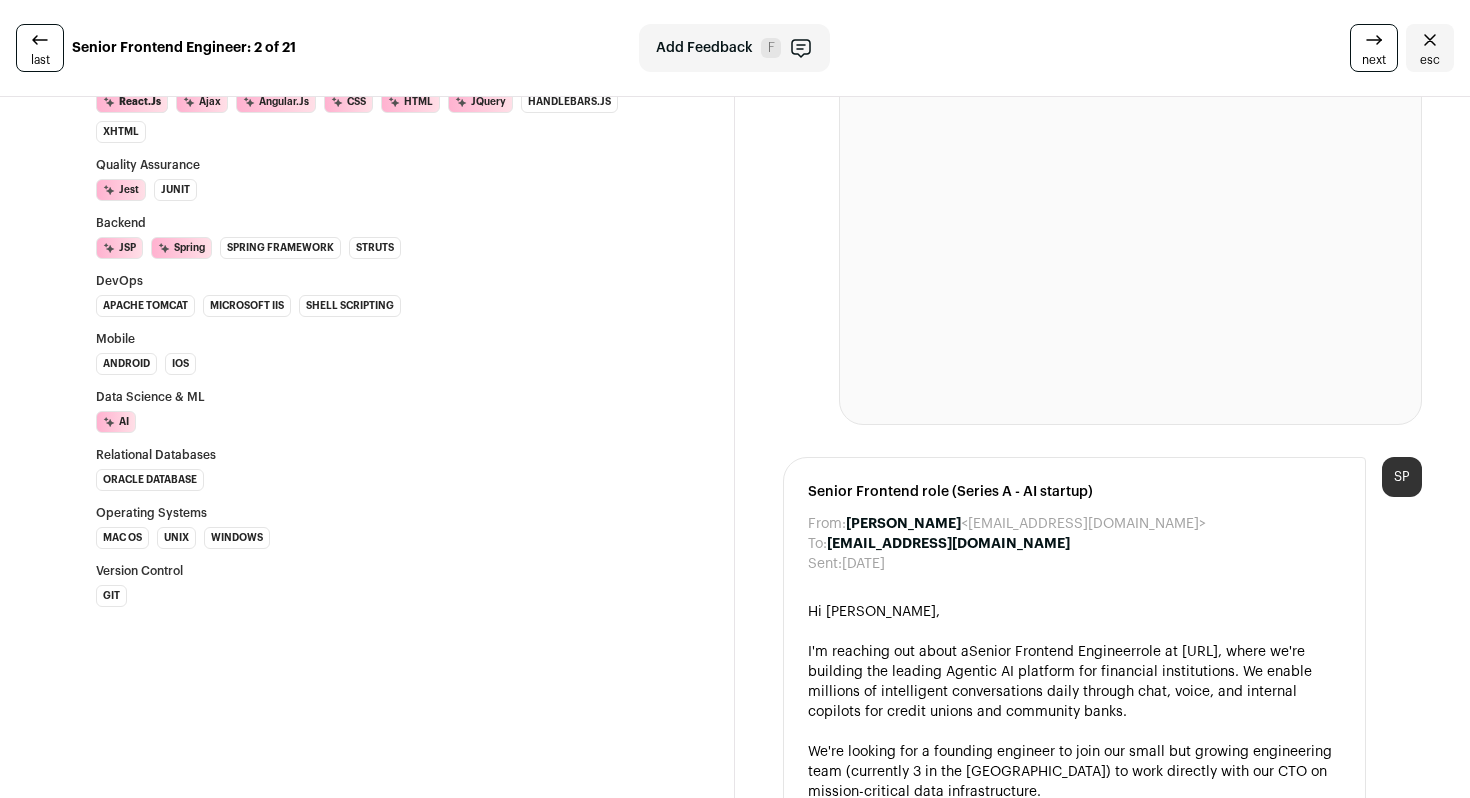 scroll, scrollTop: 1558, scrollLeft: 0, axis: vertical 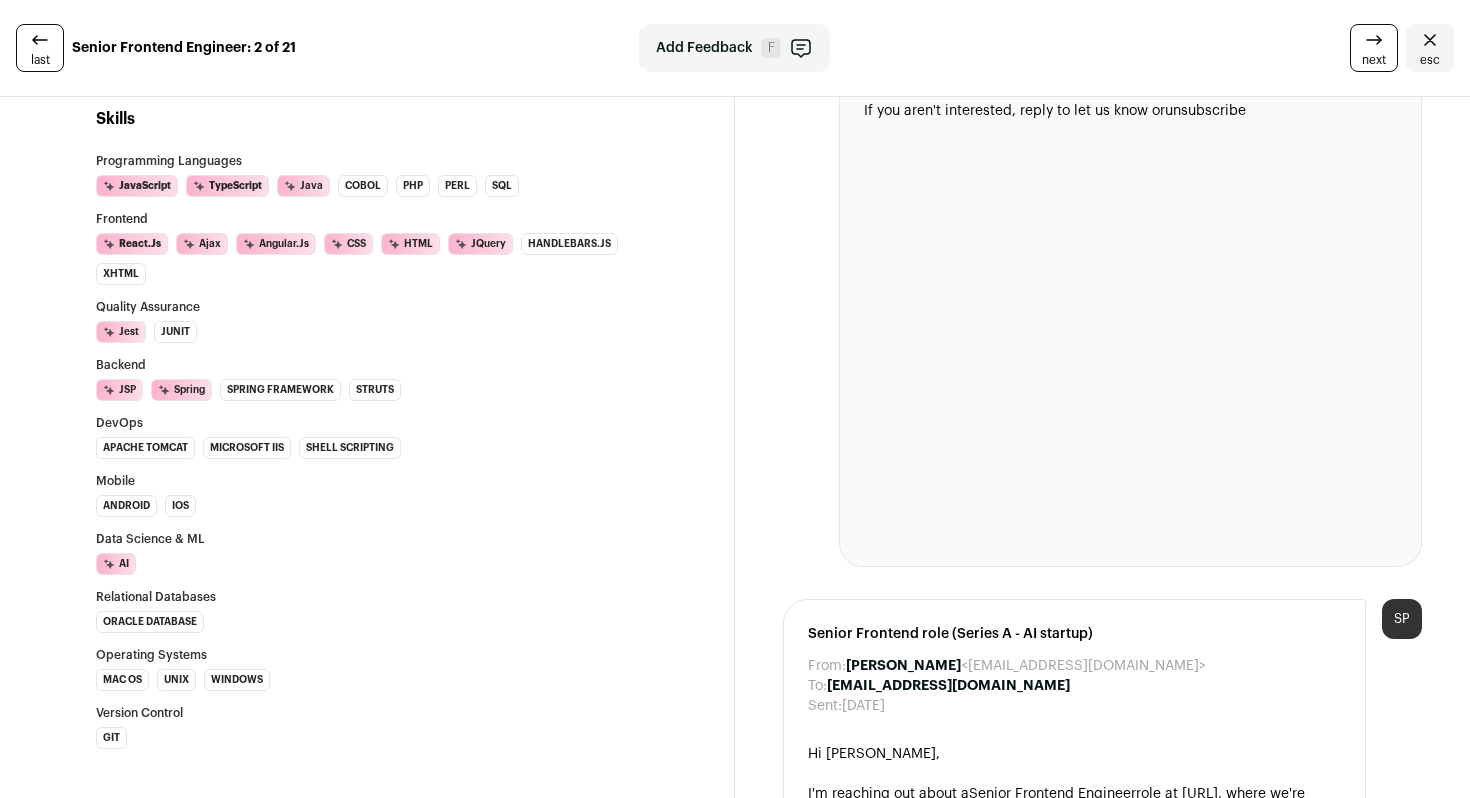 click 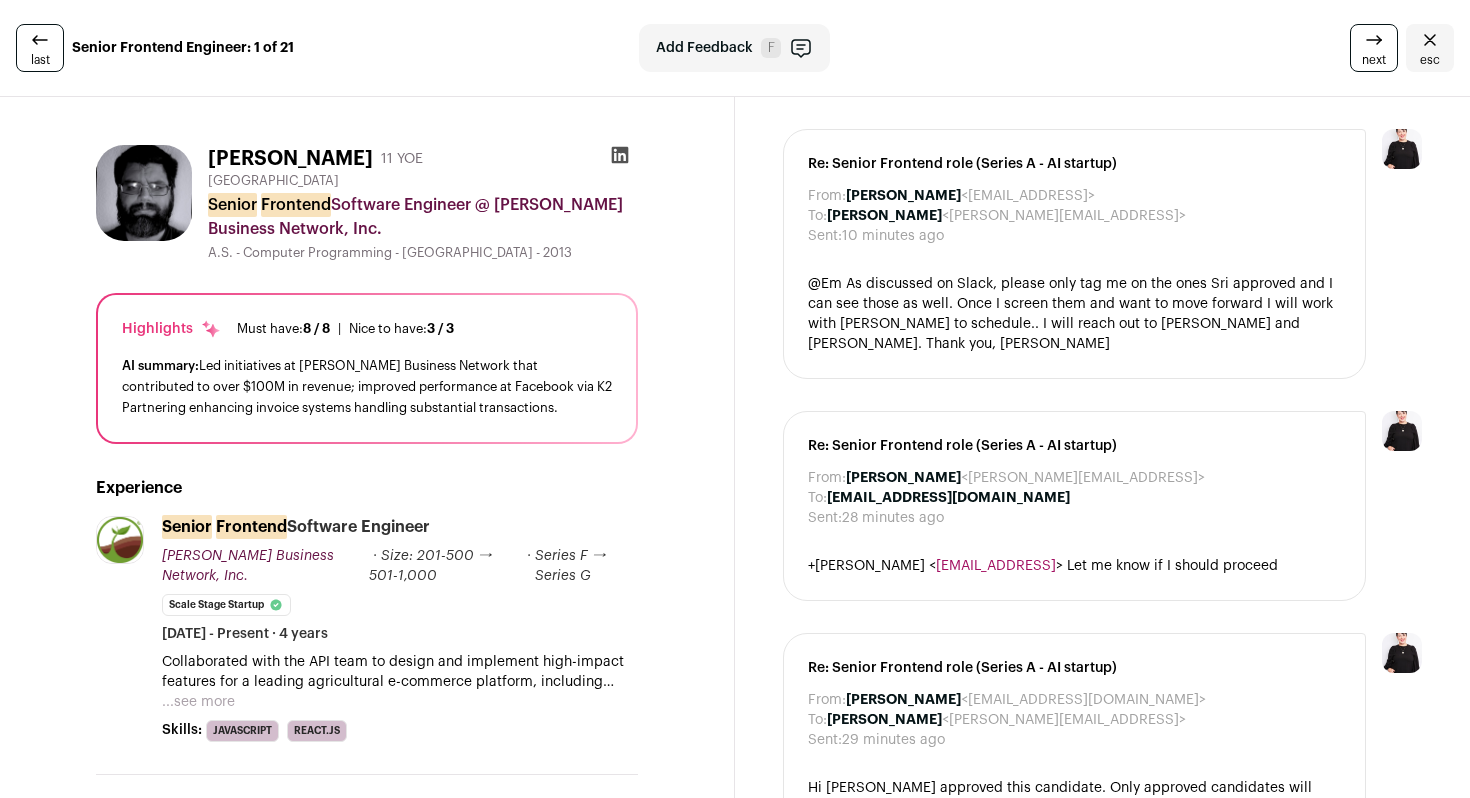 scroll, scrollTop: 0, scrollLeft: 0, axis: both 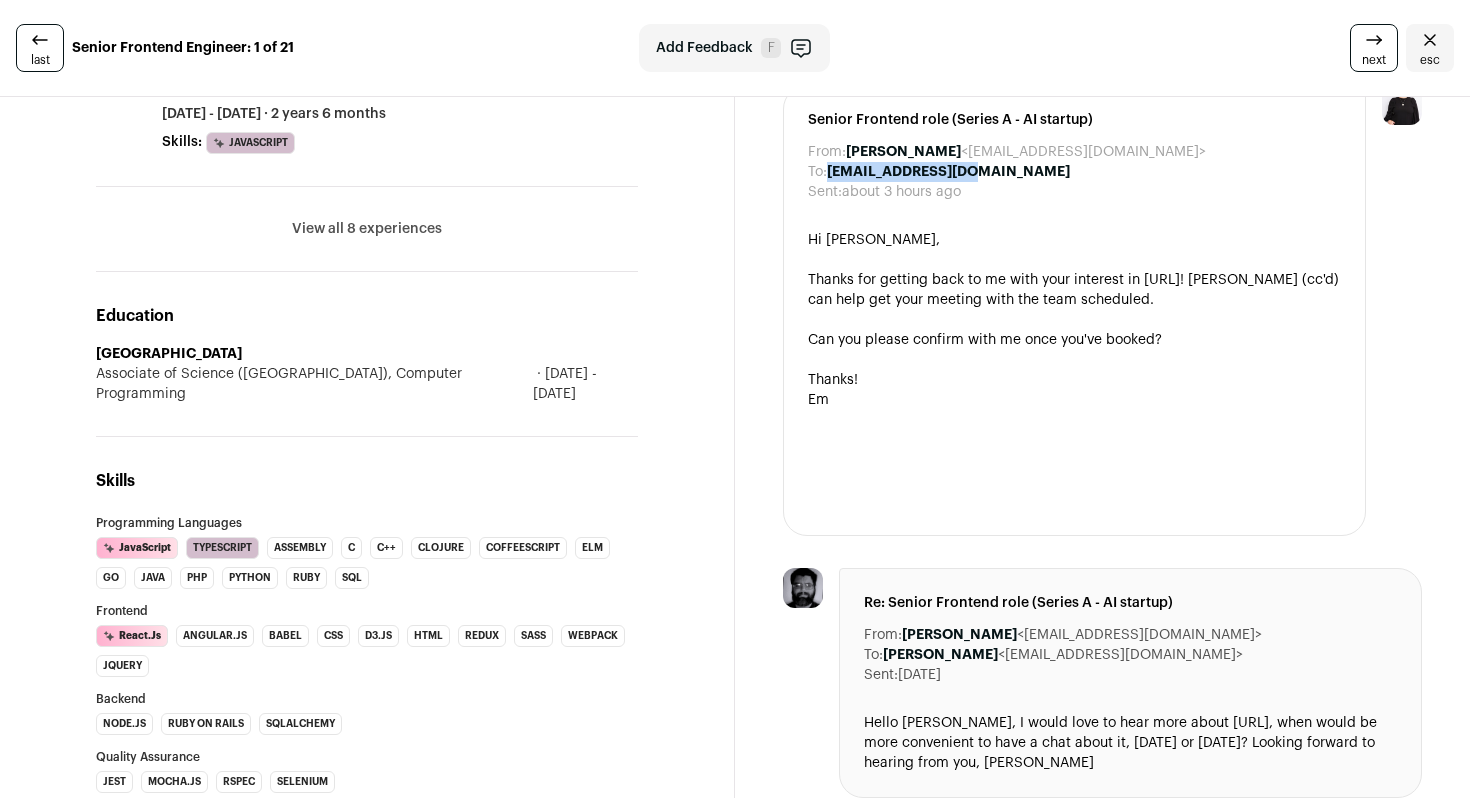 drag, startPoint x: 983, startPoint y: 149, endPoint x: 826, endPoint y: 157, distance: 157.20369 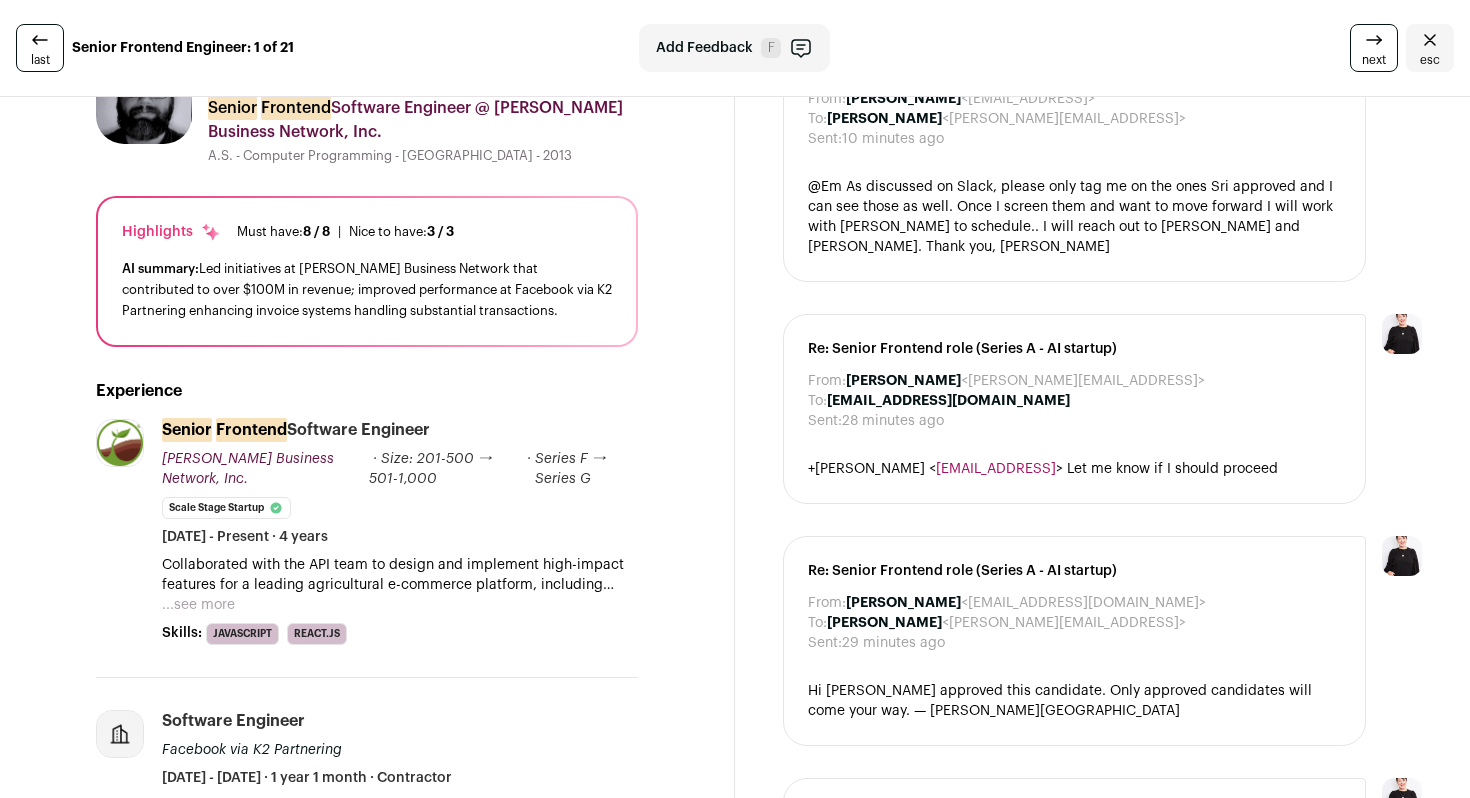 scroll, scrollTop: 0, scrollLeft: 0, axis: both 